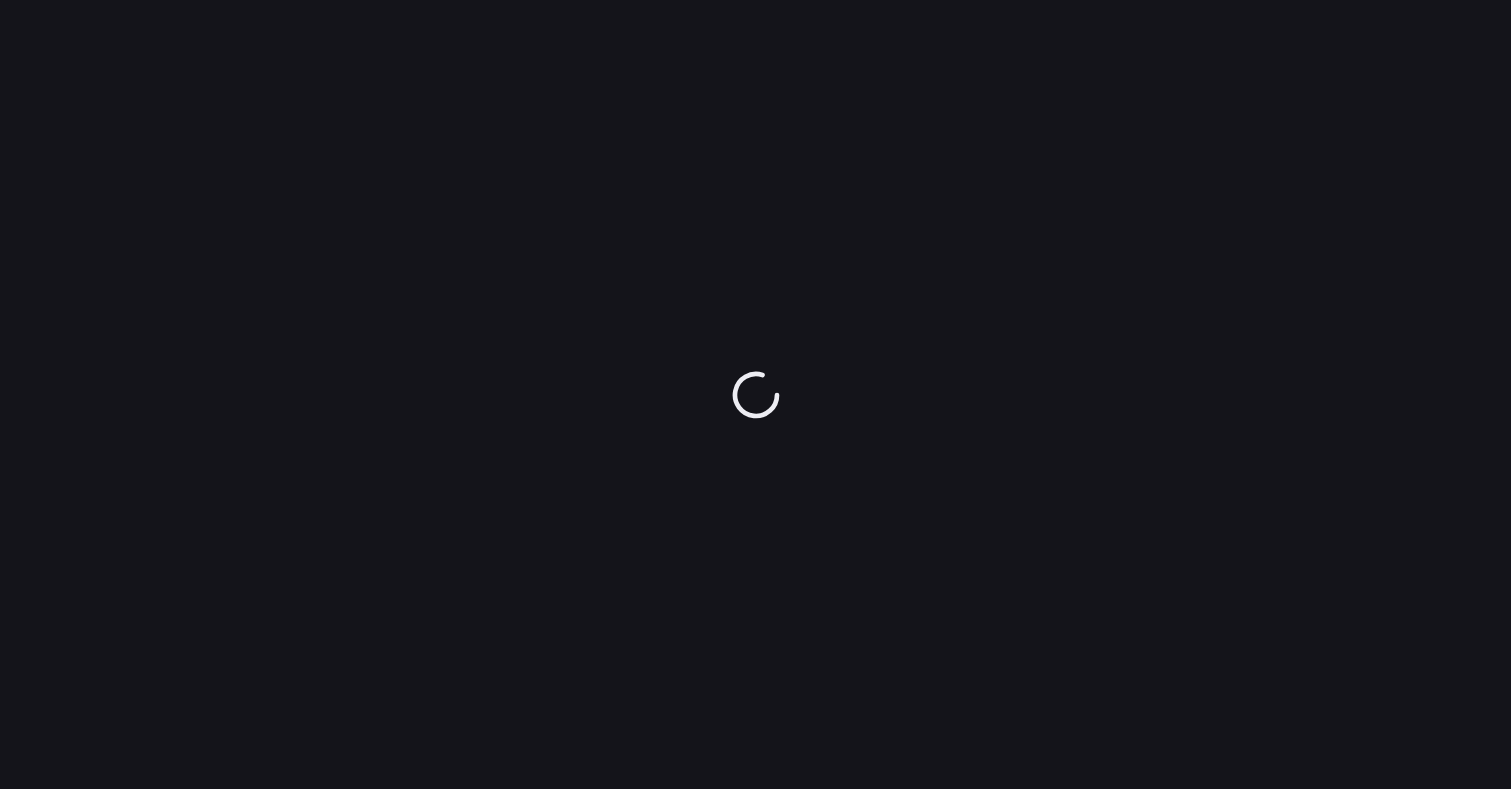 scroll, scrollTop: 0, scrollLeft: 0, axis: both 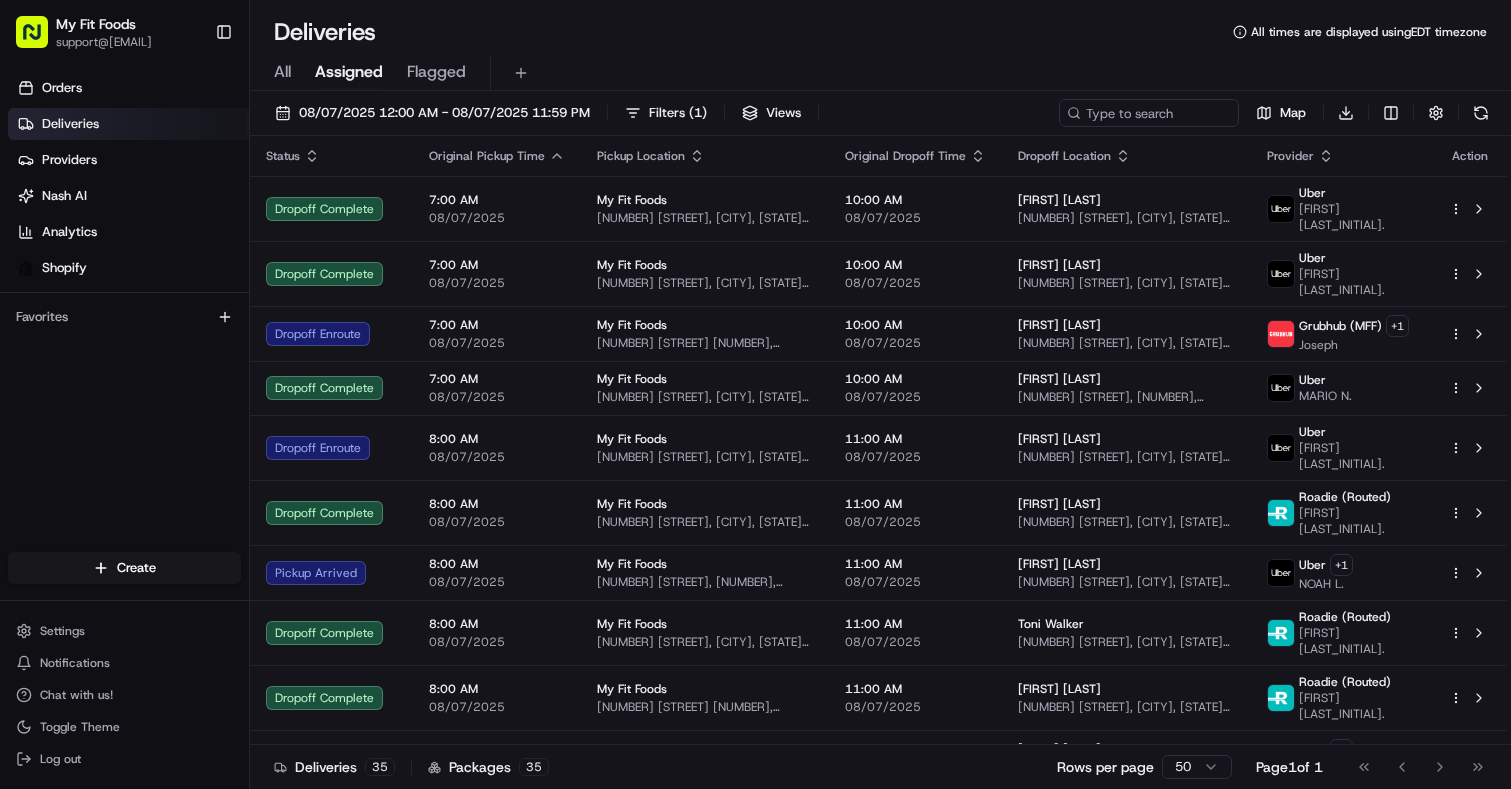 click on "All" at bounding box center (282, 72) 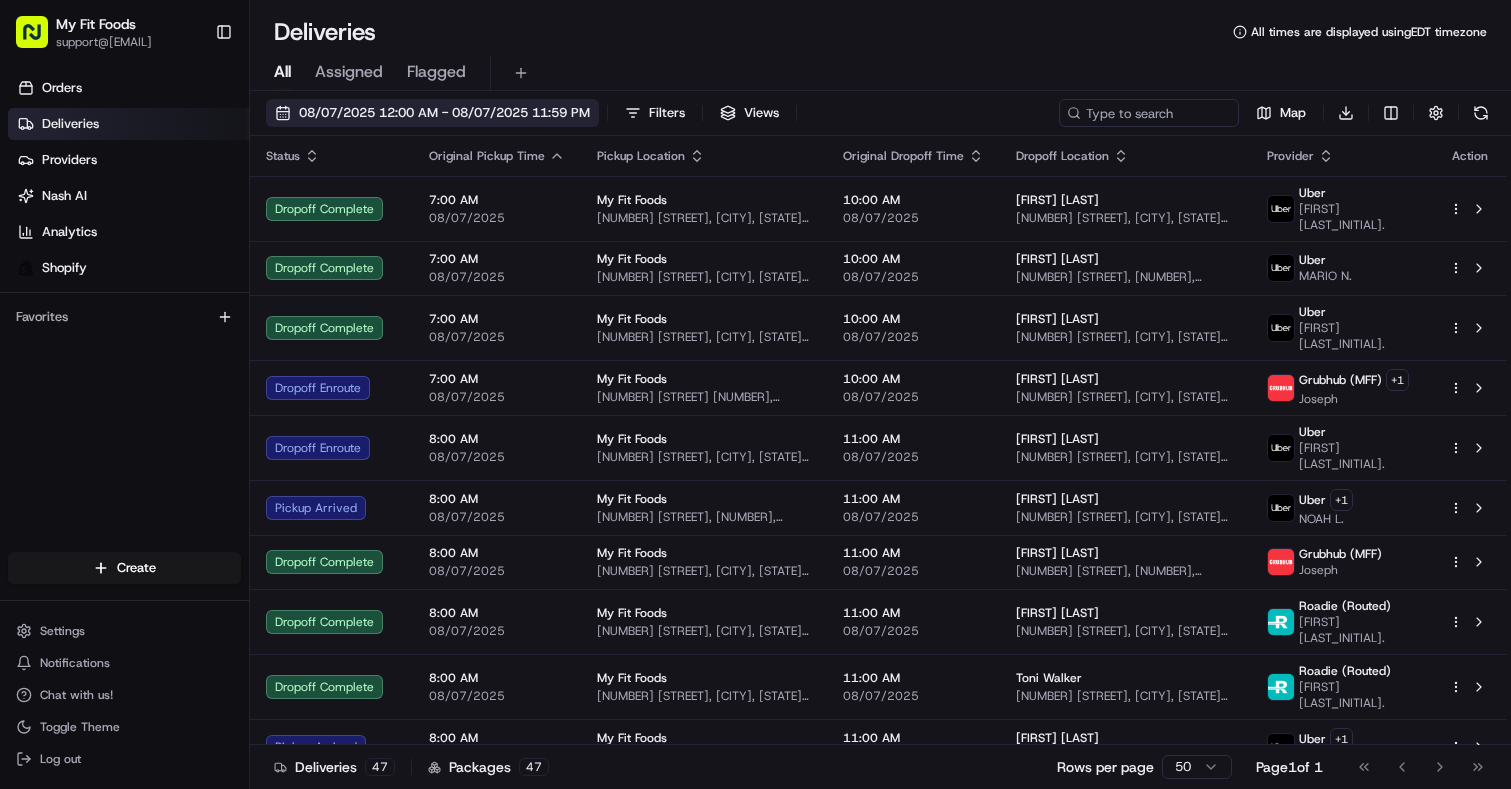 click on "08/07/2025 12:00 AM - 08/07/2025 11:59 PM" at bounding box center (432, 113) 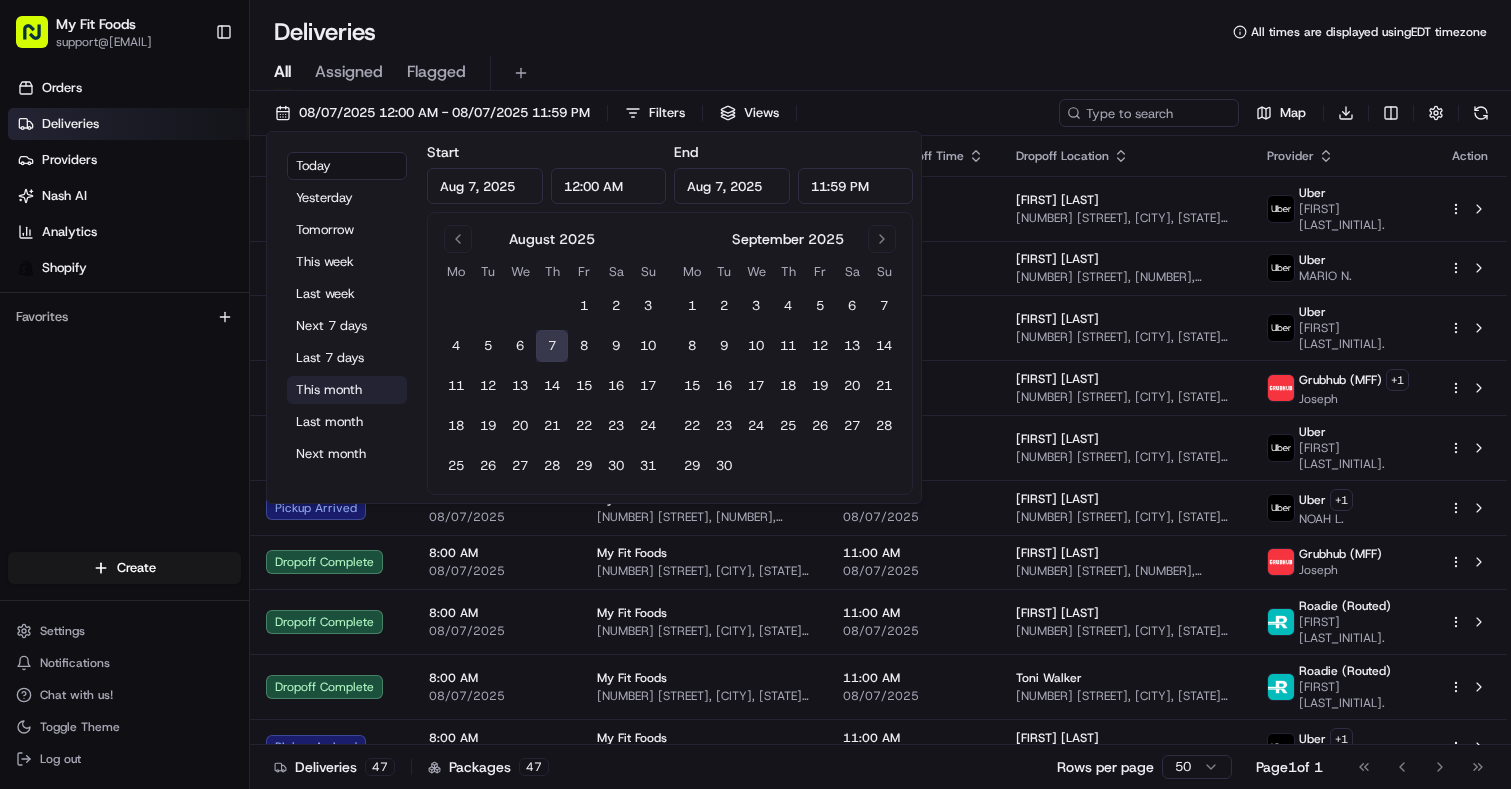 click on "This month" at bounding box center [347, 390] 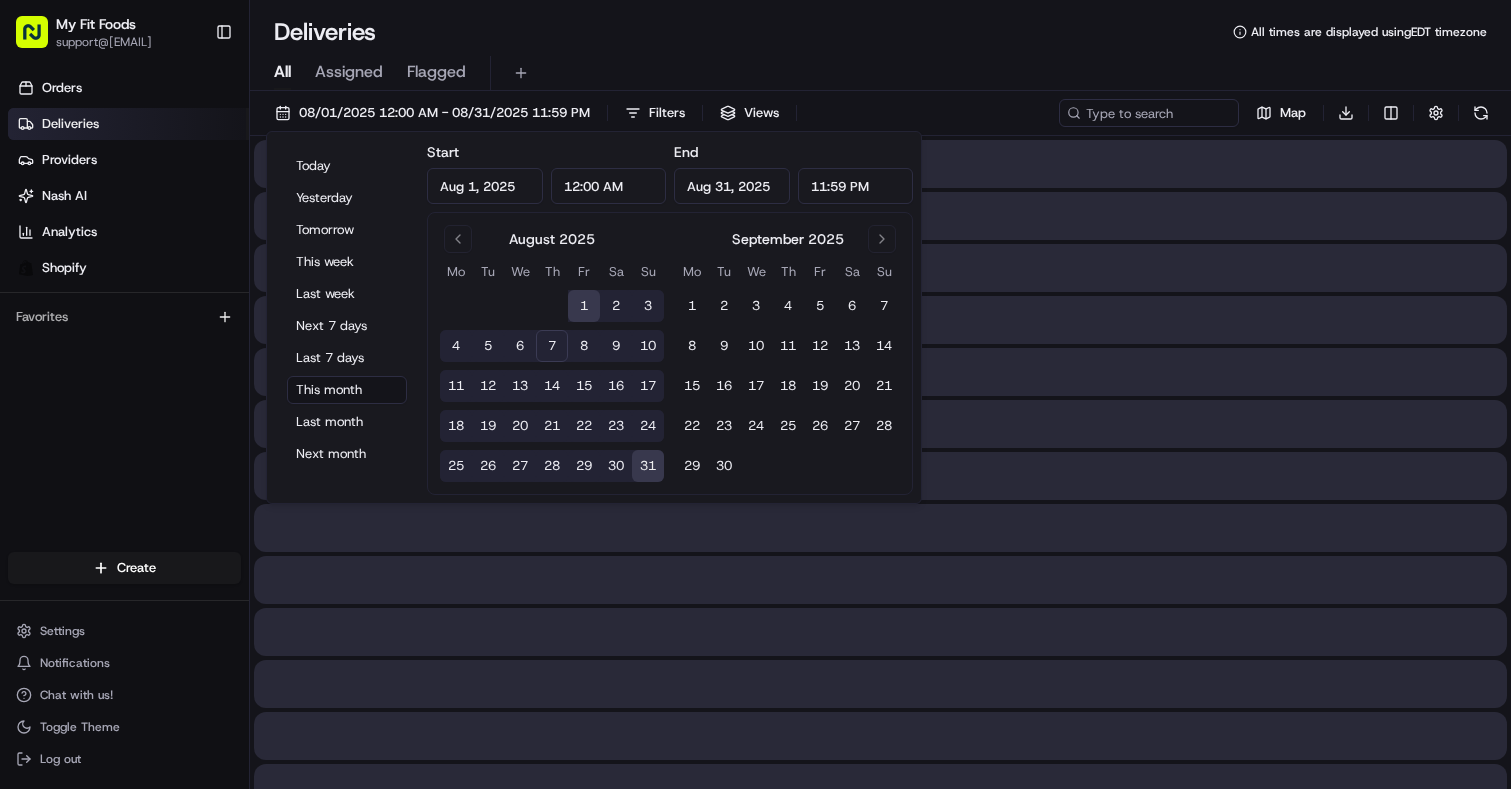 click on "All Assigned Flagged" at bounding box center (880, 69) 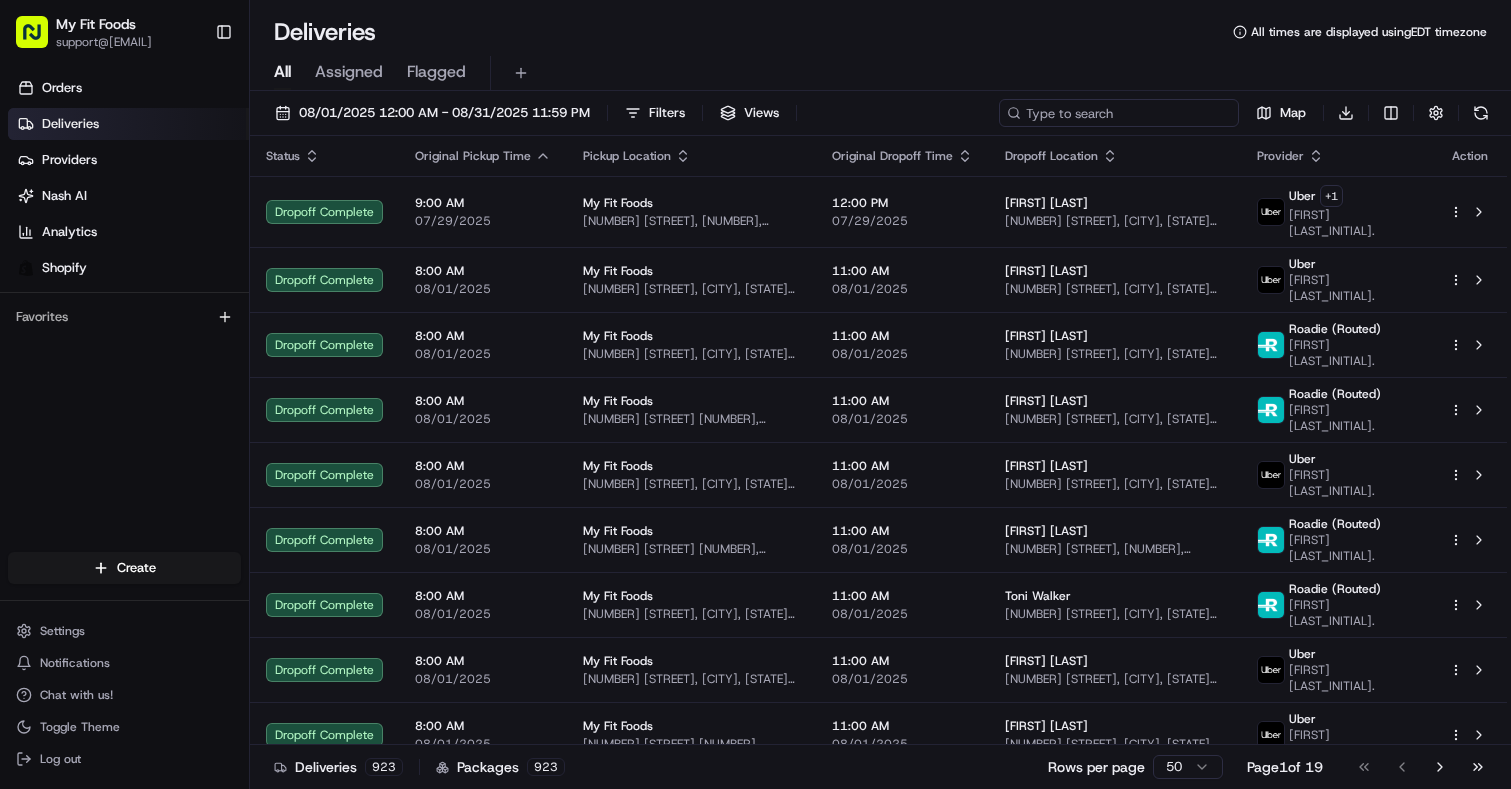 click at bounding box center [1119, 113] 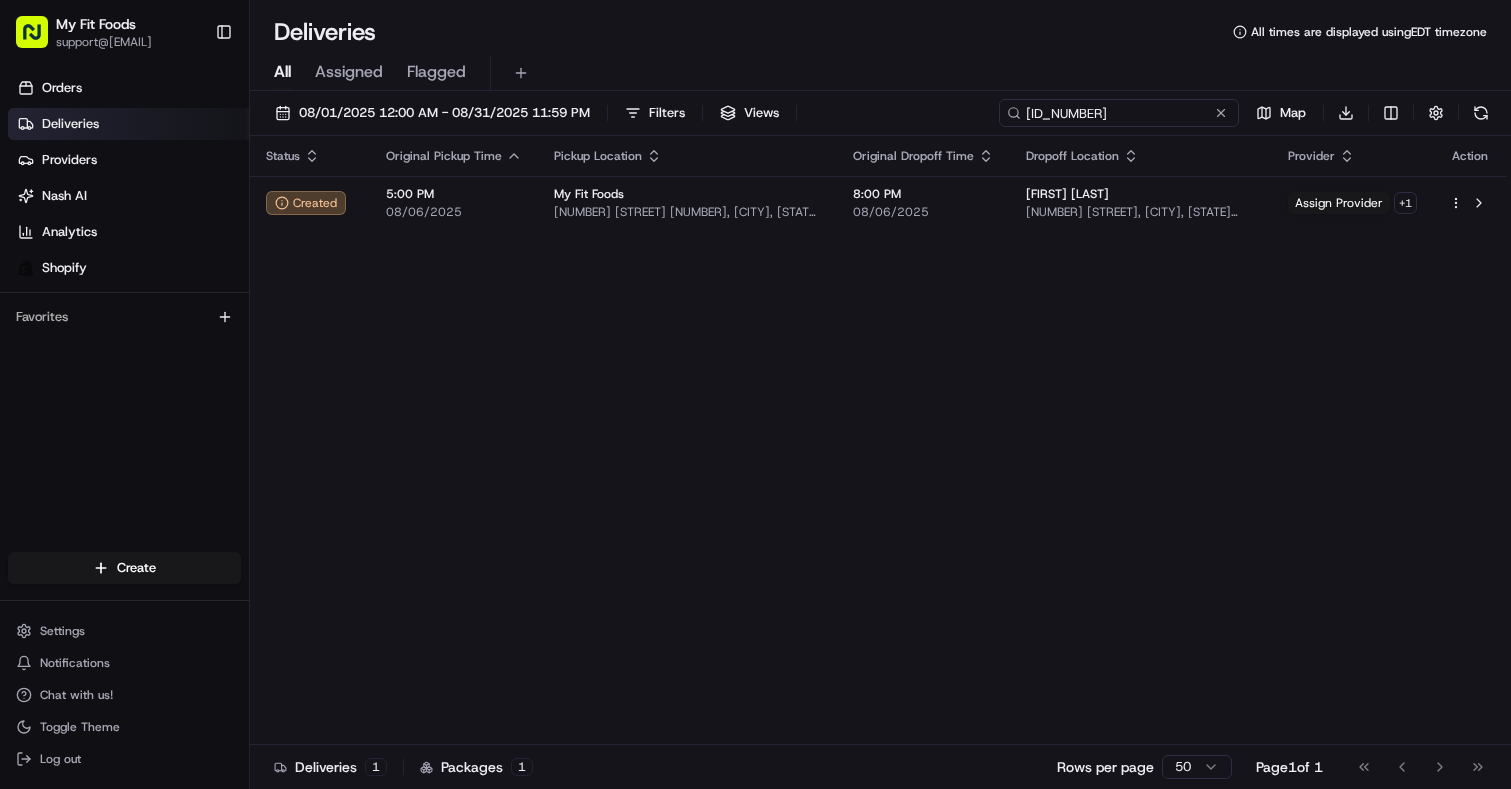 type on "[ID_NUMBER]" 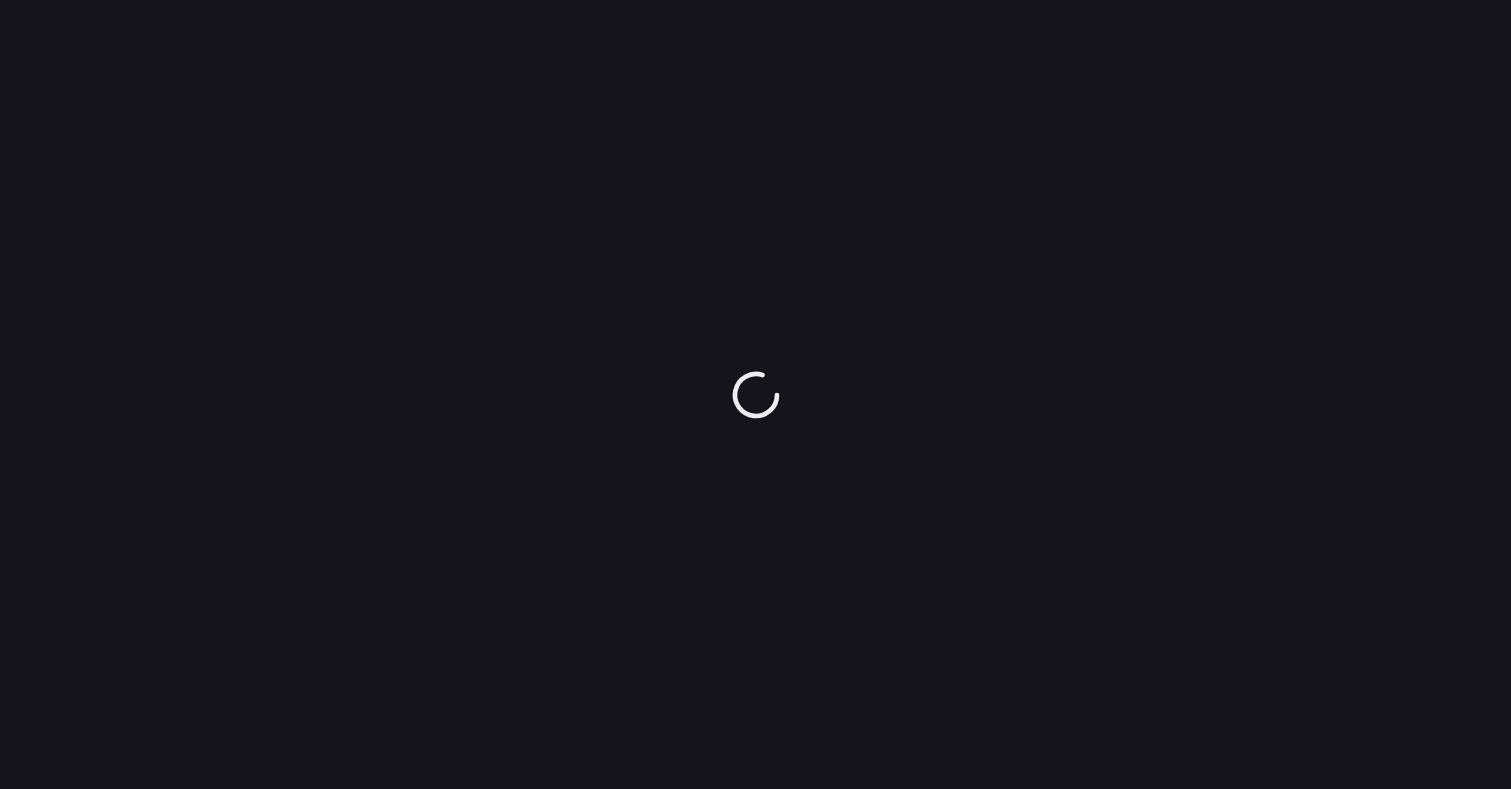 scroll, scrollTop: 0, scrollLeft: 0, axis: both 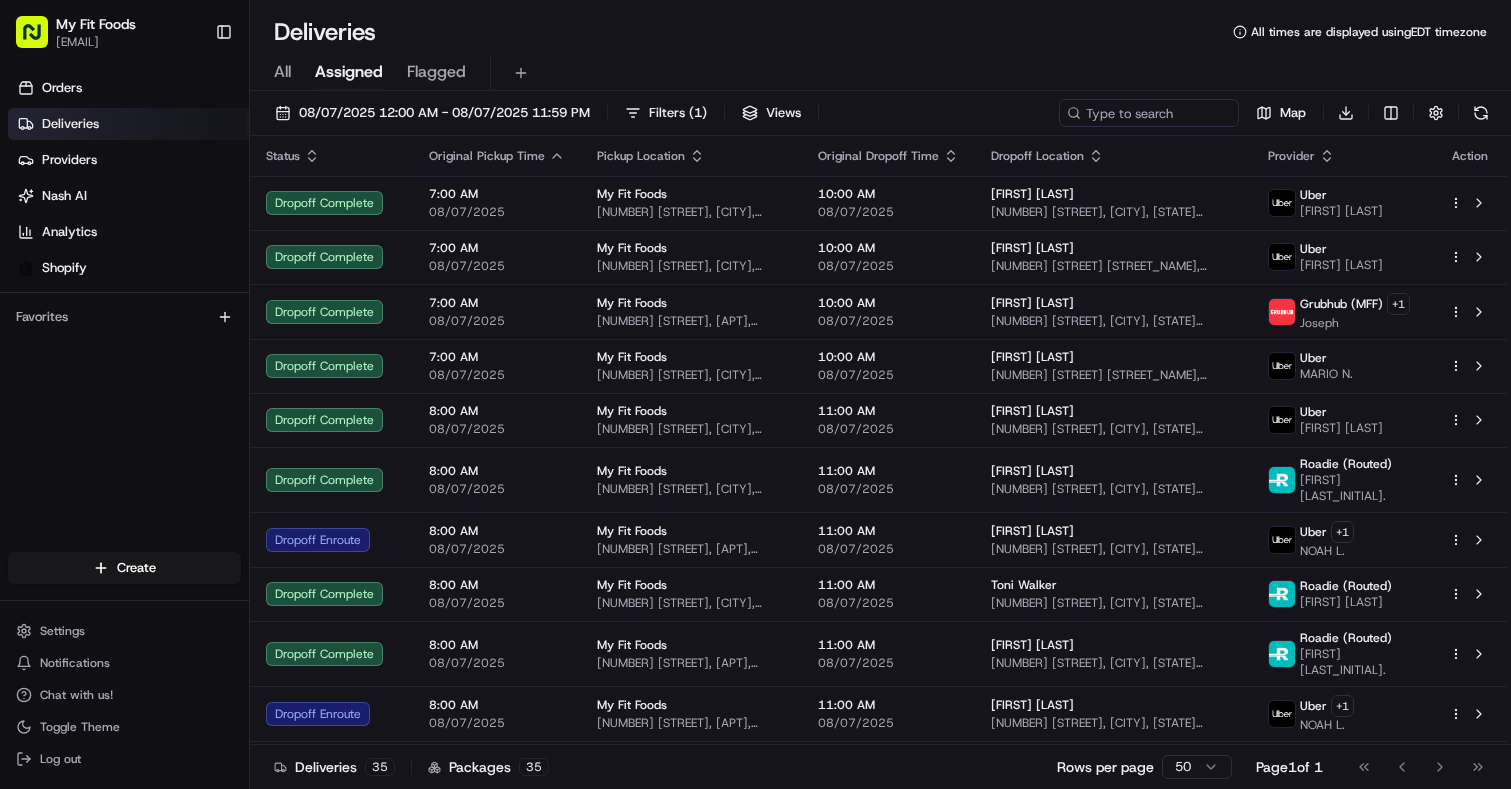 click on "All" at bounding box center [282, 72] 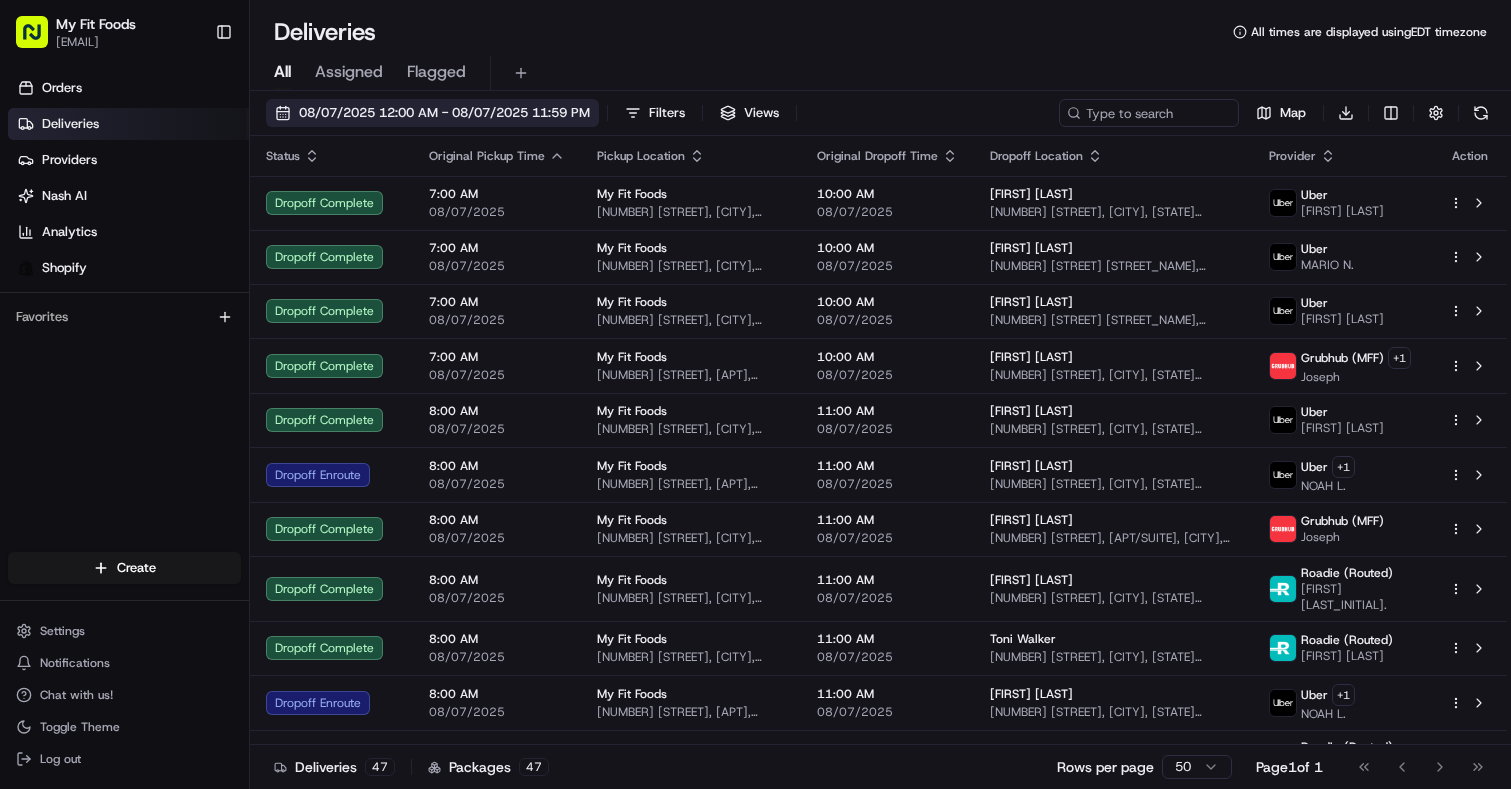 click on "08/07/2025 12:00 AM - 08/07/2025 11:59 PM" at bounding box center [432, 113] 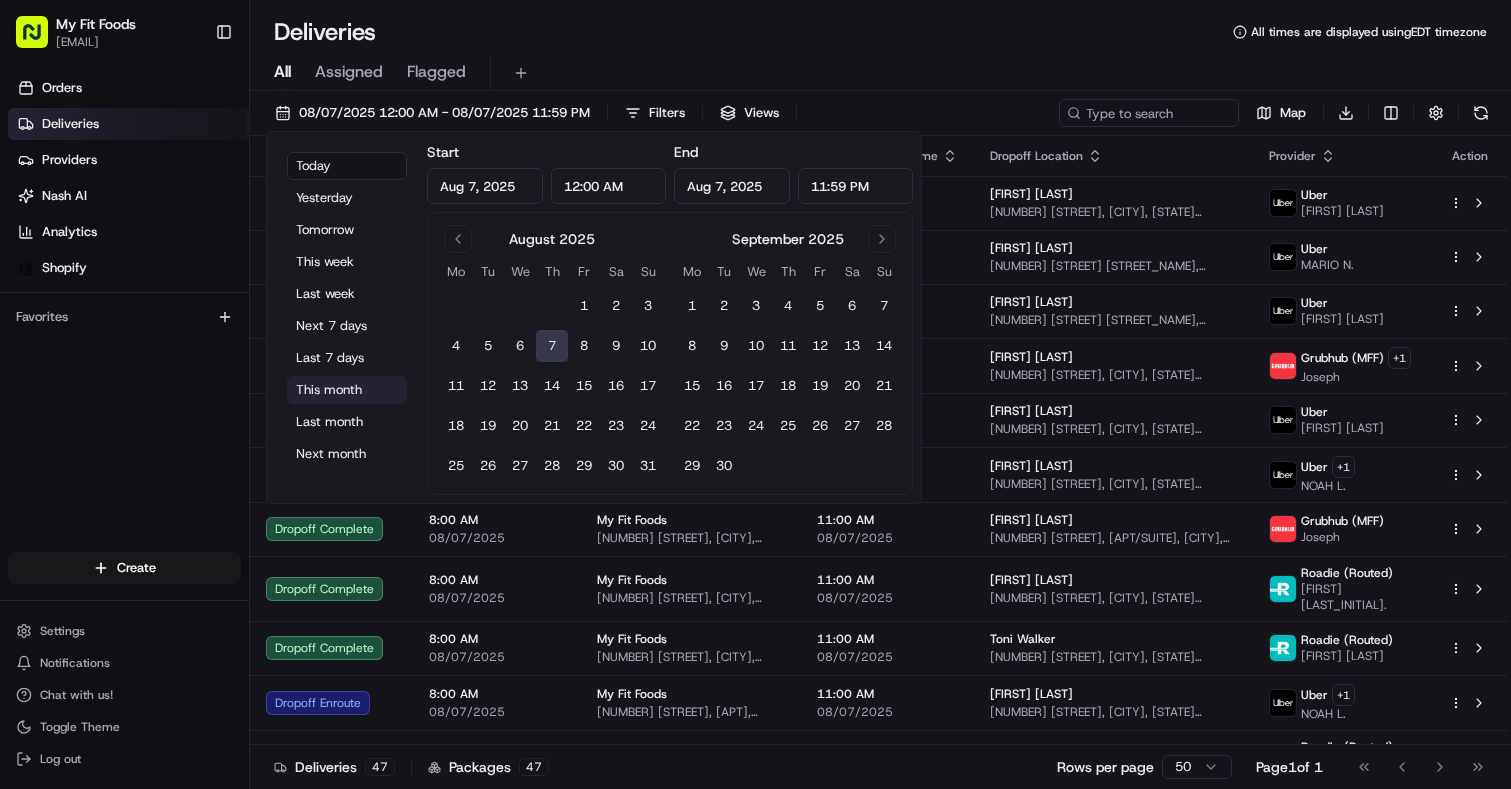 click on "This month" at bounding box center (347, 390) 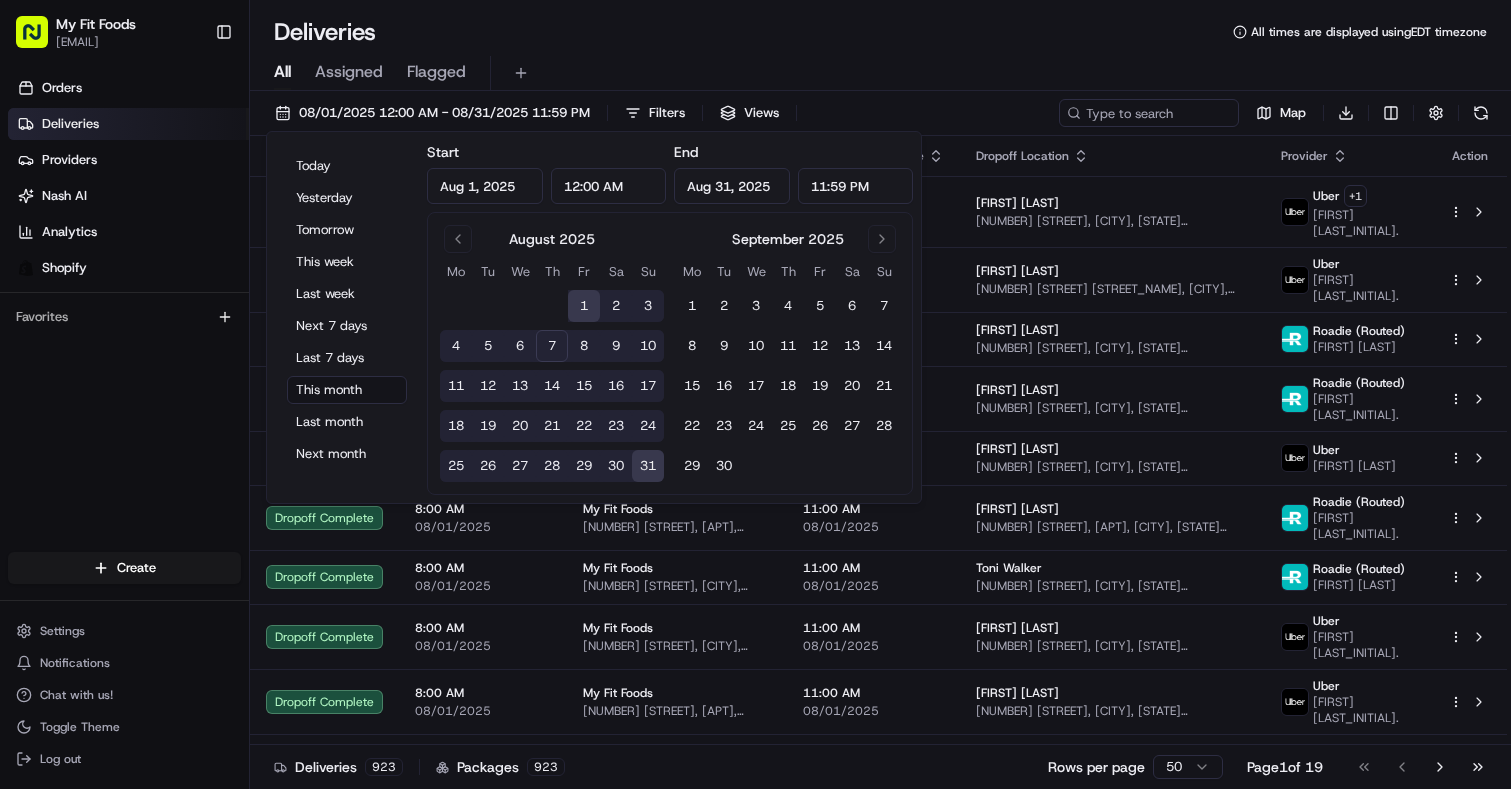 click on "All Assigned Flagged" at bounding box center [880, 69] 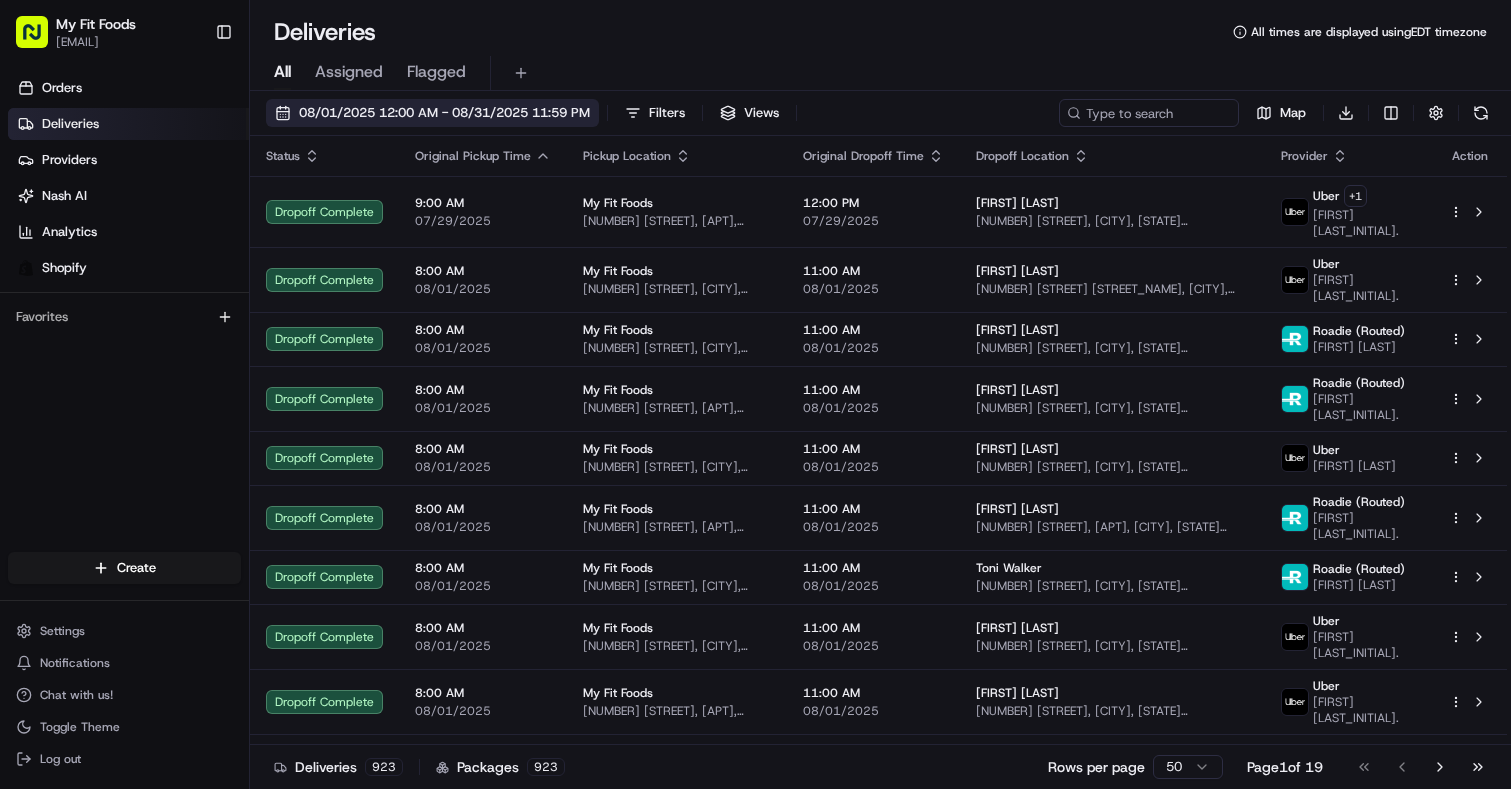 click on "08/01/2025 12:00 AM - 08/31/2025 11:59 PM" at bounding box center (444, 113) 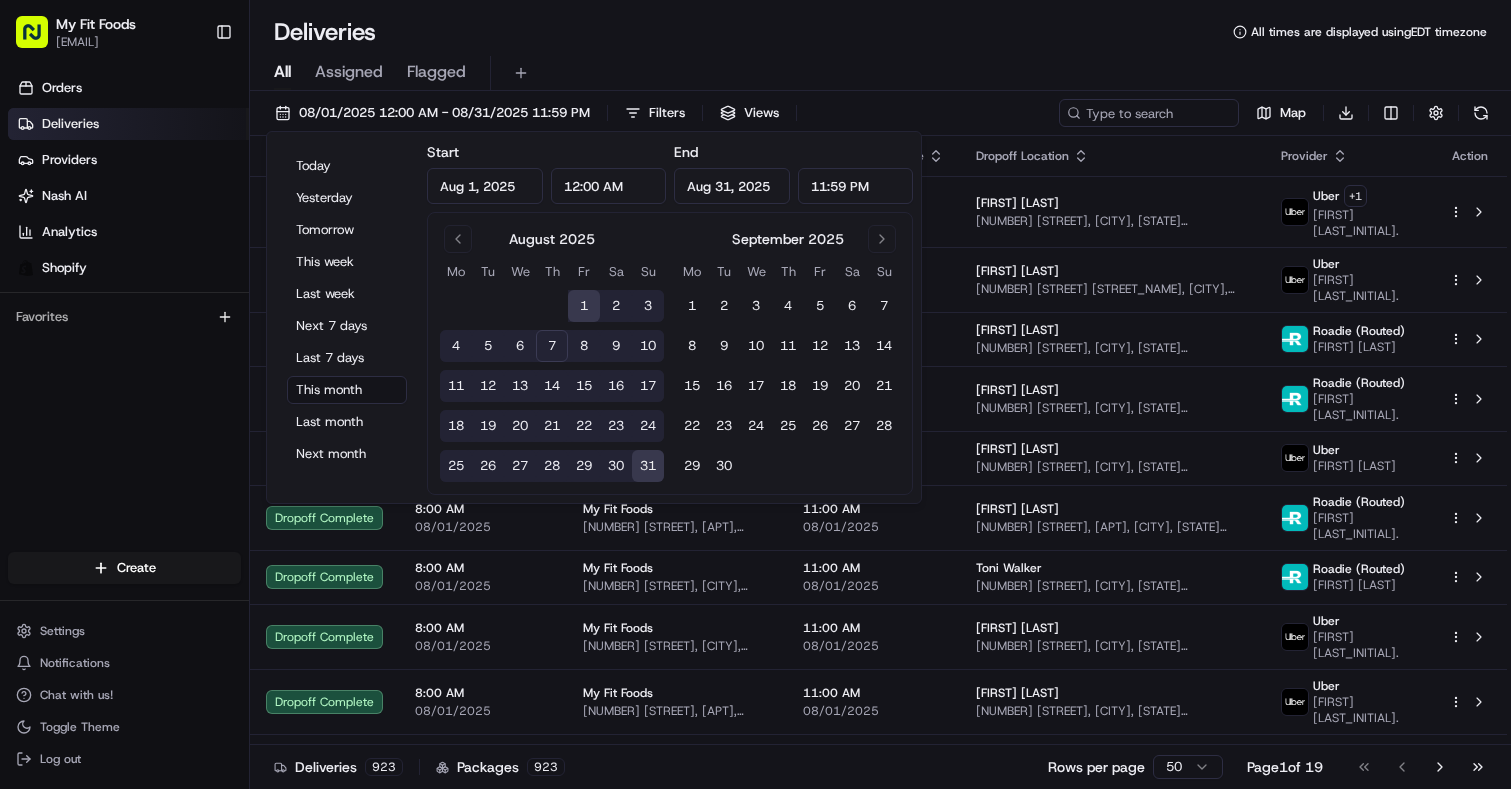 click on "6" at bounding box center [520, 346] 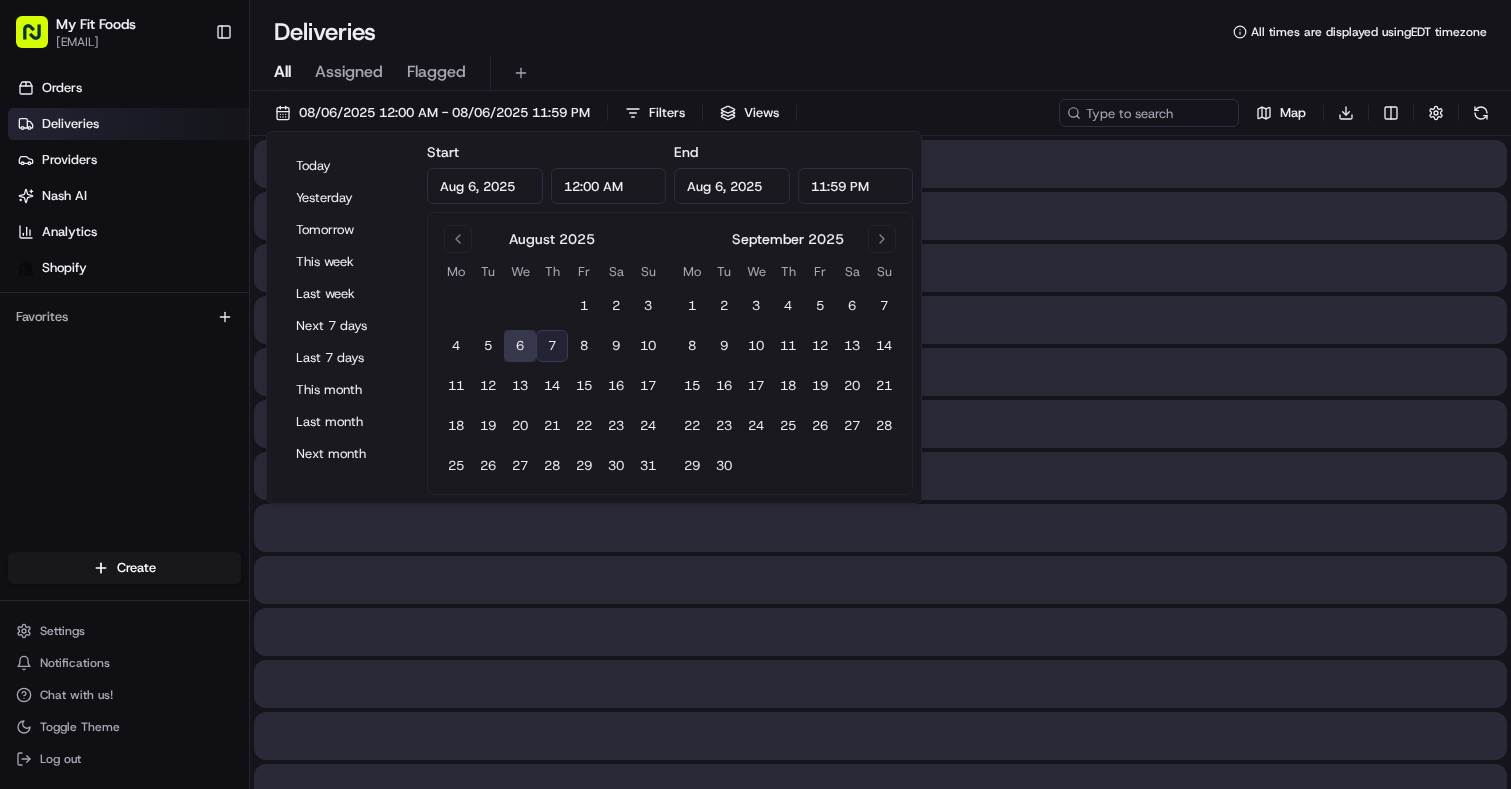 click on "6" at bounding box center [520, 346] 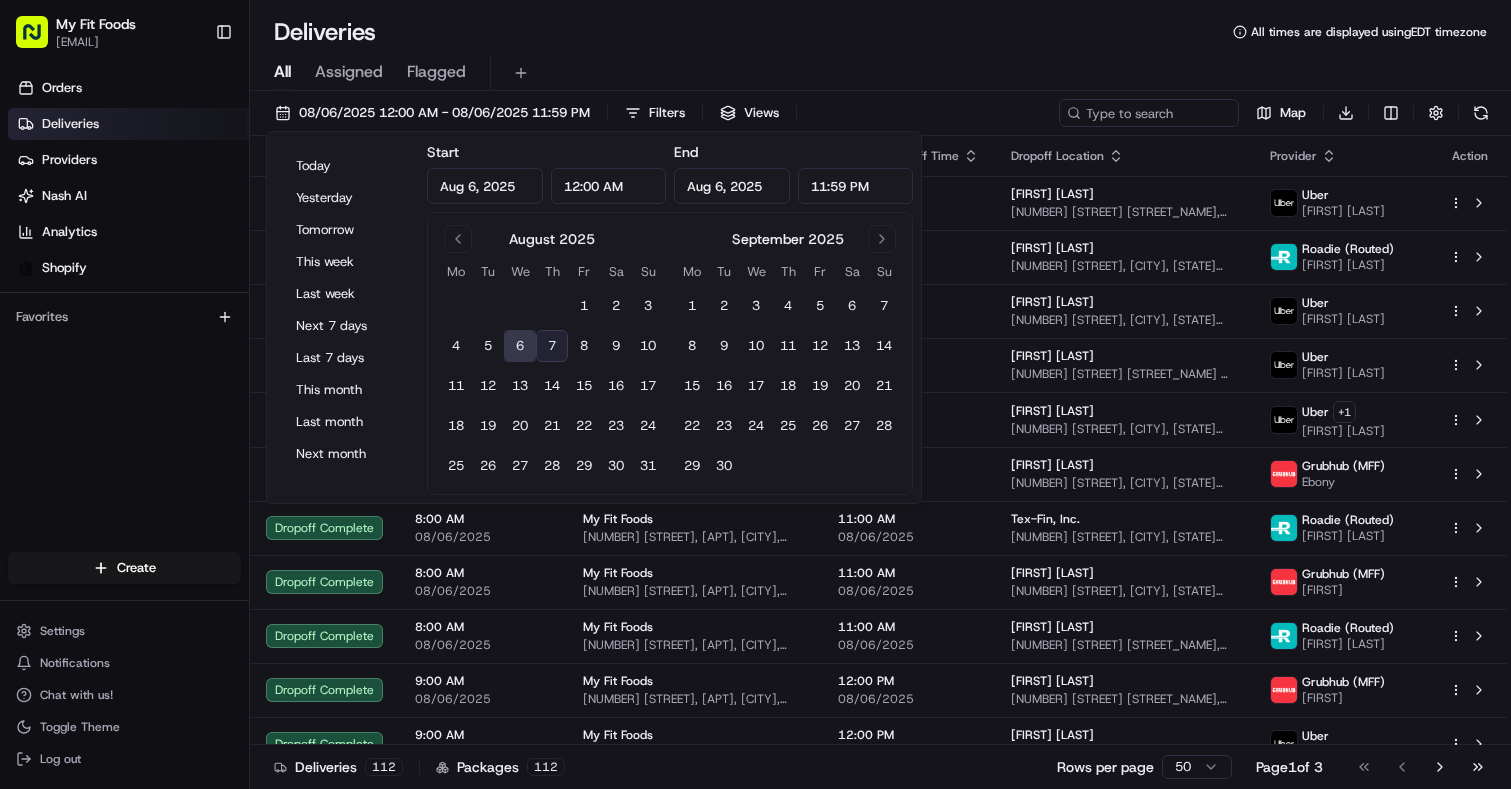 click on "Deliveries All times are displayed using  EDT   timezone" at bounding box center [880, 32] 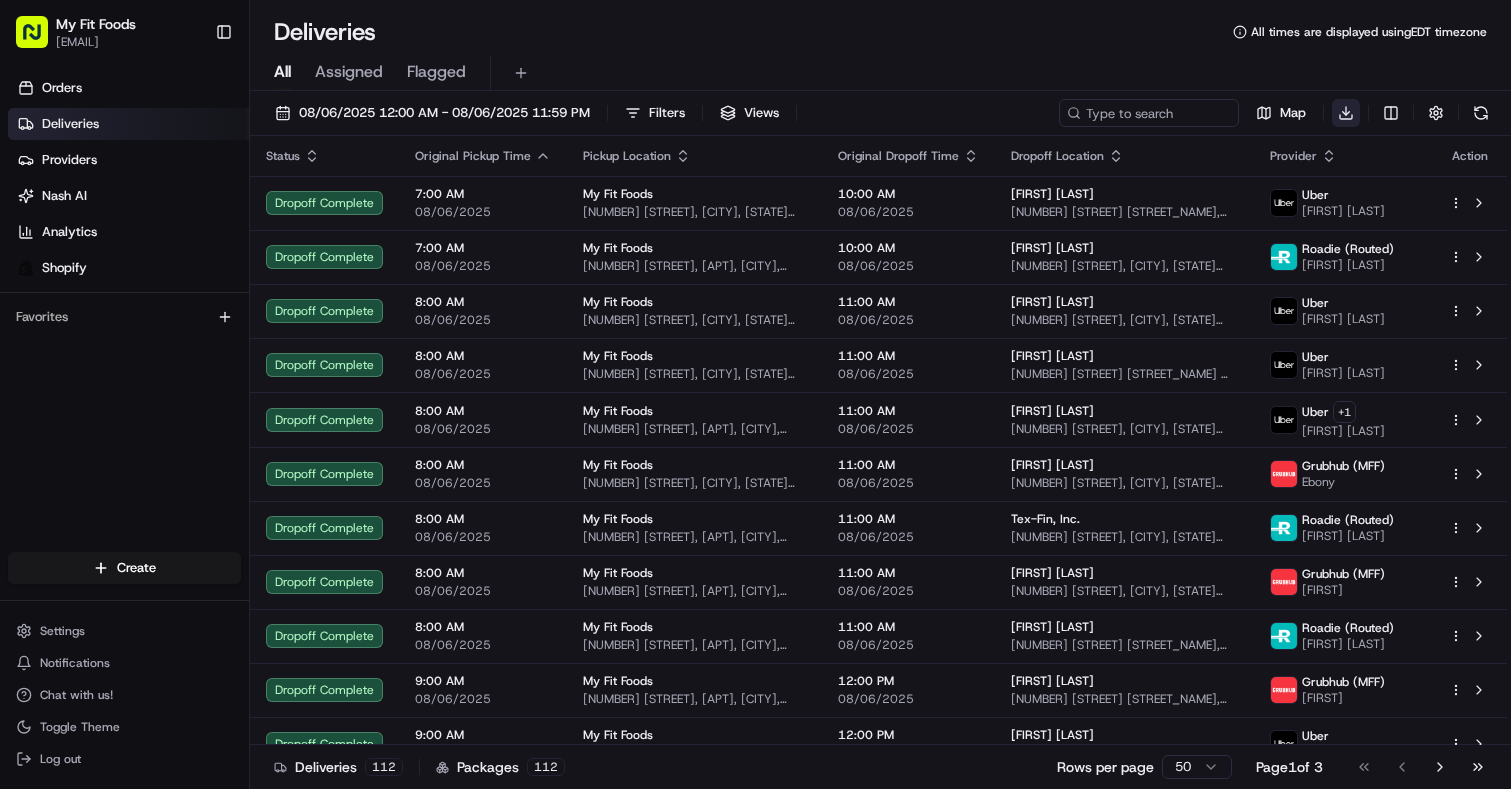 click on "My Fit Foods support@myfitfoods.com Toggle Sidebar Orders Deliveries Providers Nash AI Analytics Shopify Favorites Main Menu Members & Organization Organization Users Roles Preferences Customization Tracking Orchestration Automations Dispatch Strategy Optimization Strategy Locations Pickup Locations Dropoff Locations Shifts Billing Billing Refund Requests Integrations Notification Triggers Webhooks API Keys Request Logs Create Settings Notifications Chat with us! Toggle Theme Log out Deliveries All times are displayed using  EDT   timezone All Assigned Flagged 08/06/2025 12:00 AM - 08/06/2025 11:59 PM Filters Views Map Download Status Original Pickup Time Pickup Location Original Dropoff Time Dropoff Location Provider Action Dropoff Complete 7:00 AM 08/06/2025 My Fit Foods 3239 Southwest Fwy, Houston, TX 77027, USA 10:00 AM 08/06/2025 Ayonwi Simbe 2020 Westcreek Ln, 1306, Houston, TX 77027, US Uber IDAEL R. Dropoff Complete 7:00 AM 08/06/2025 My Fit Foods 10:00 AM 08/06/2025 Vicki Stroud Uber" at bounding box center [755, 394] 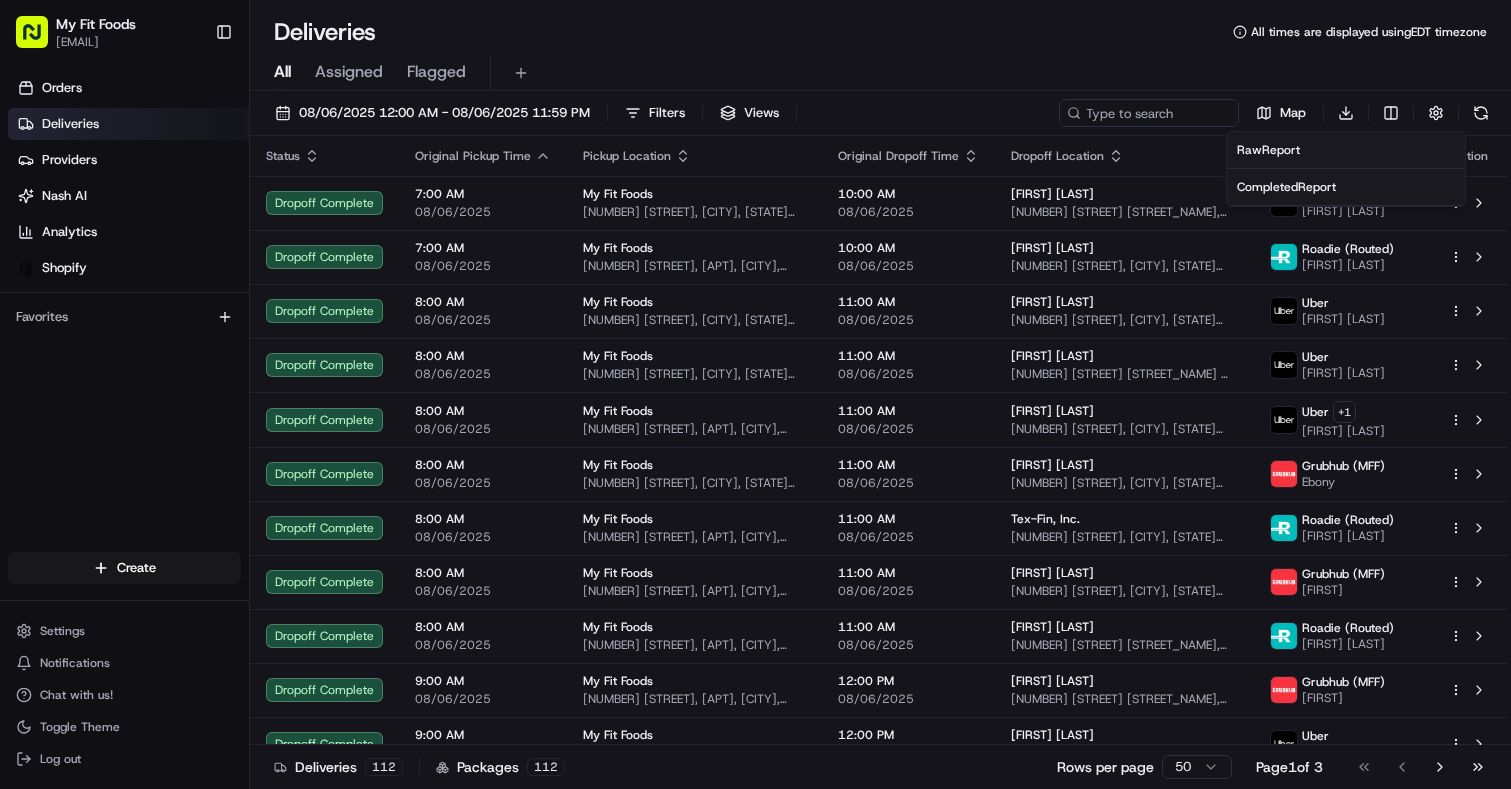 click on "Completed  Report" at bounding box center (1286, 187) 